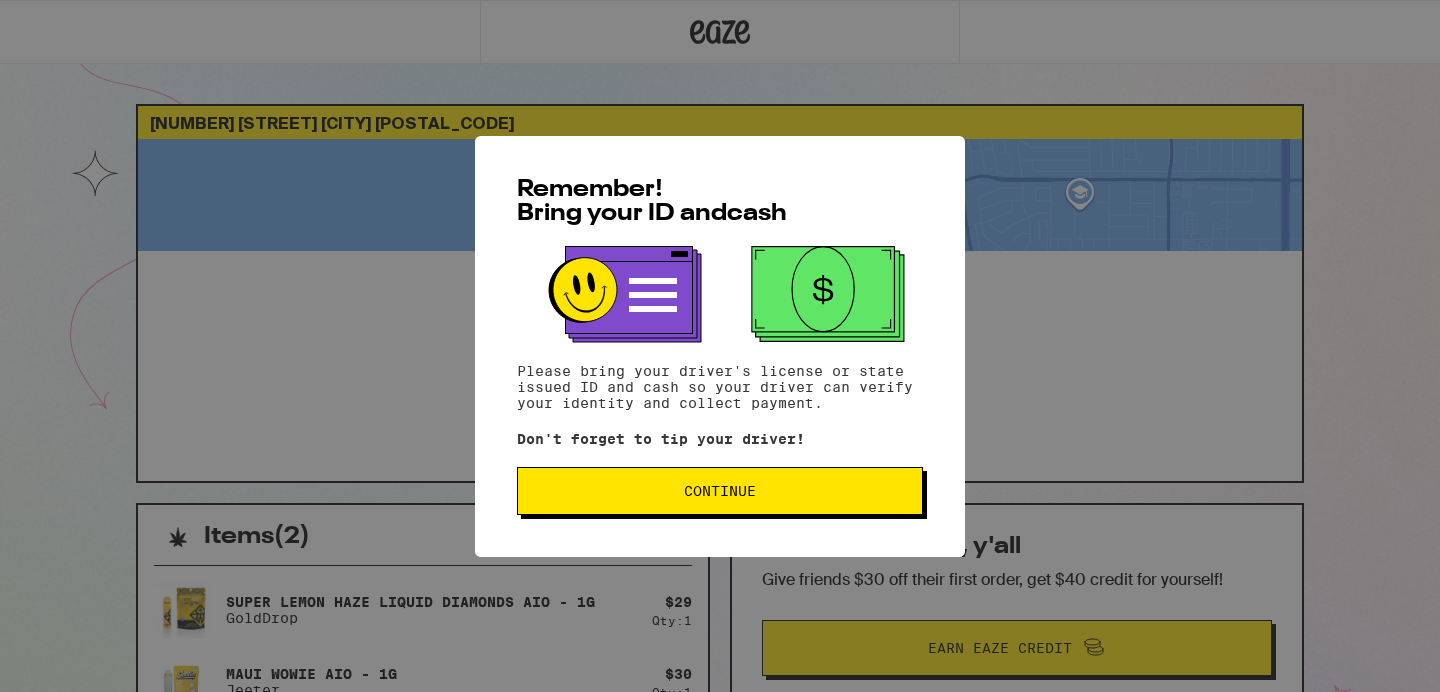 scroll, scrollTop: 0, scrollLeft: 0, axis: both 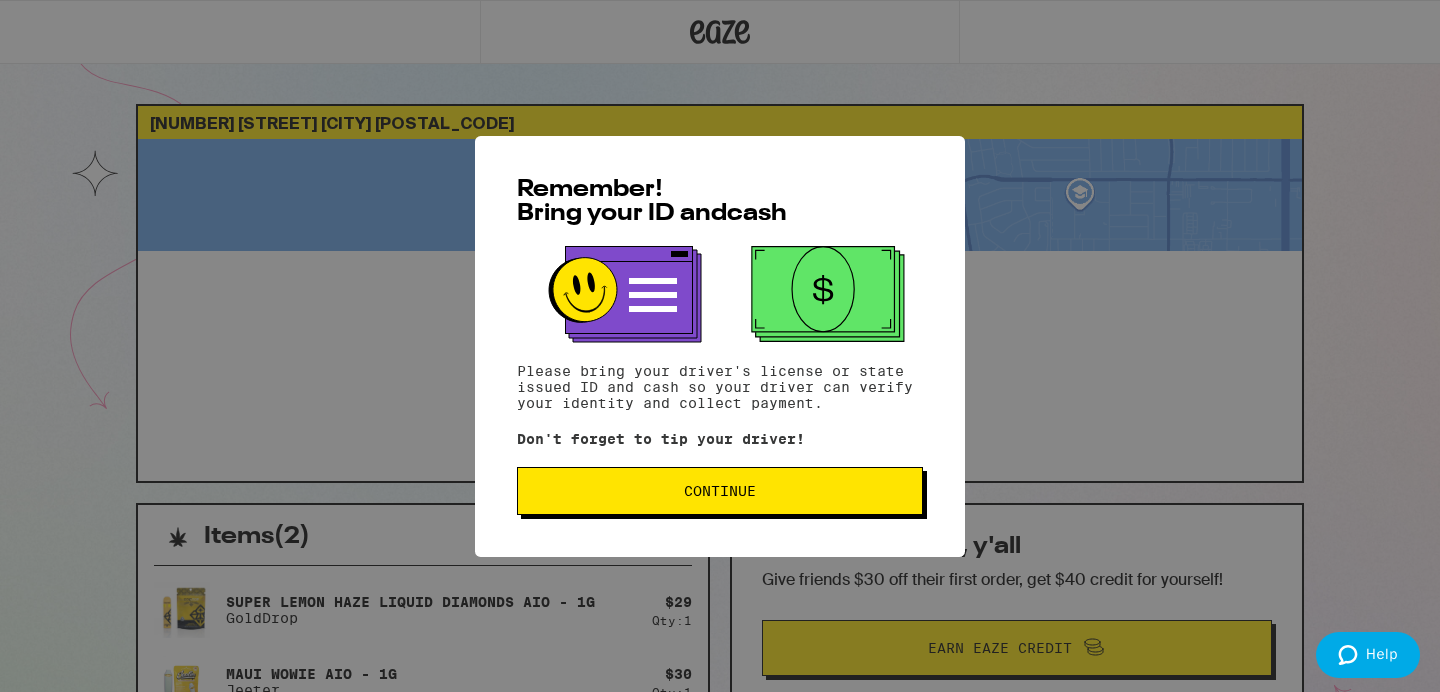 click on "Continue" at bounding box center (720, 491) 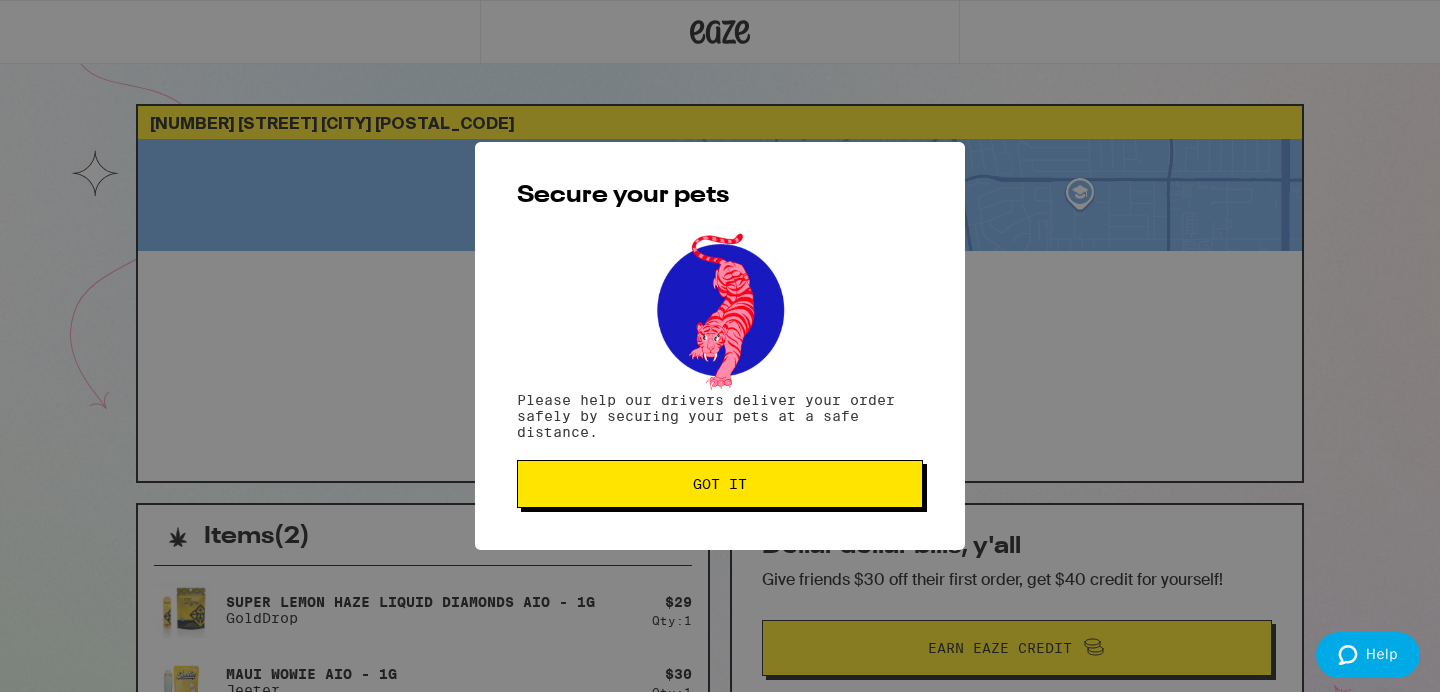 scroll, scrollTop: 0, scrollLeft: 0, axis: both 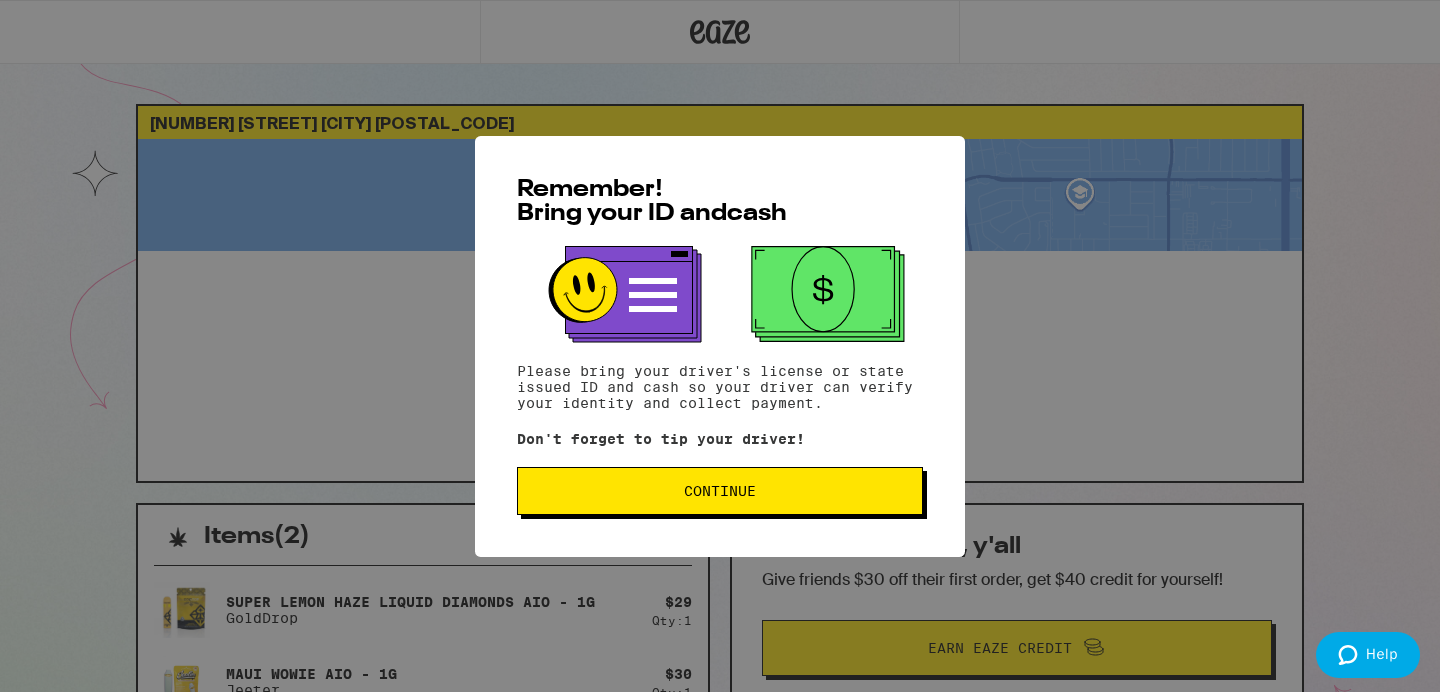 click on "Continue" at bounding box center (720, 491) 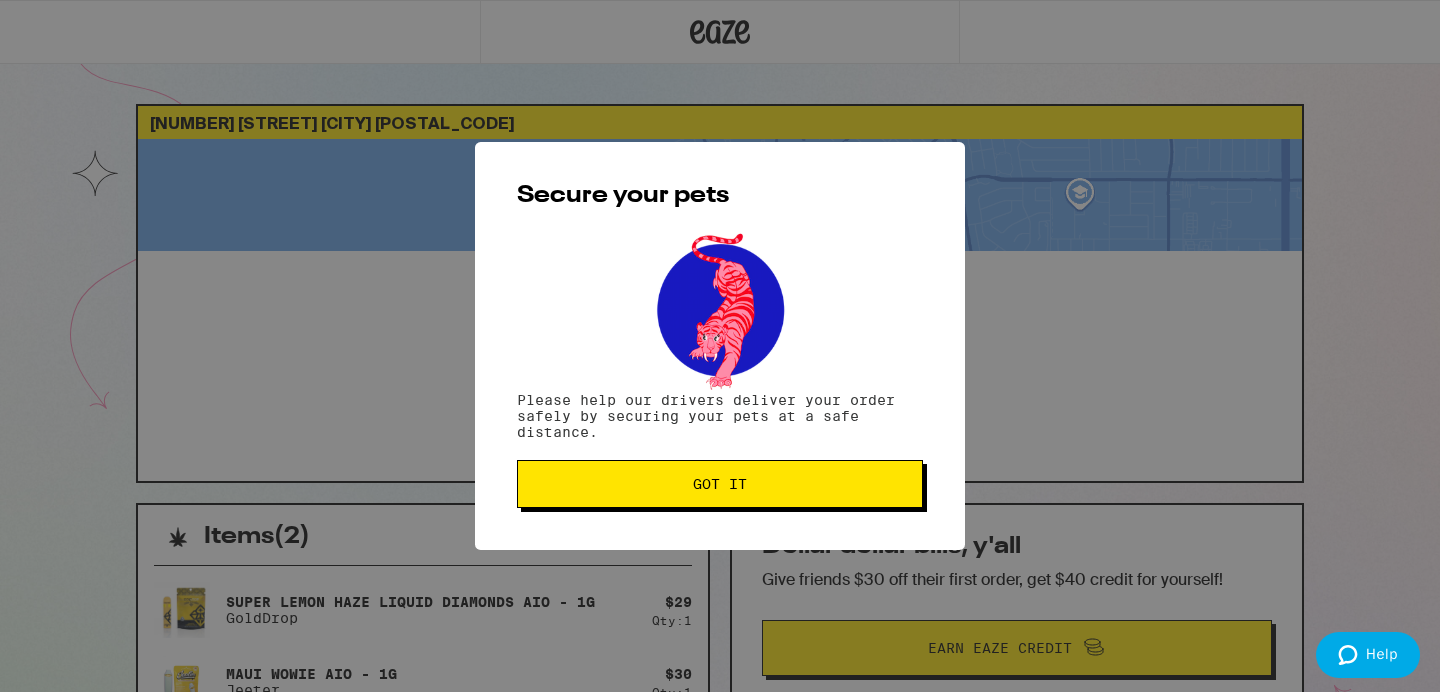 click on "Got it" at bounding box center [720, 484] 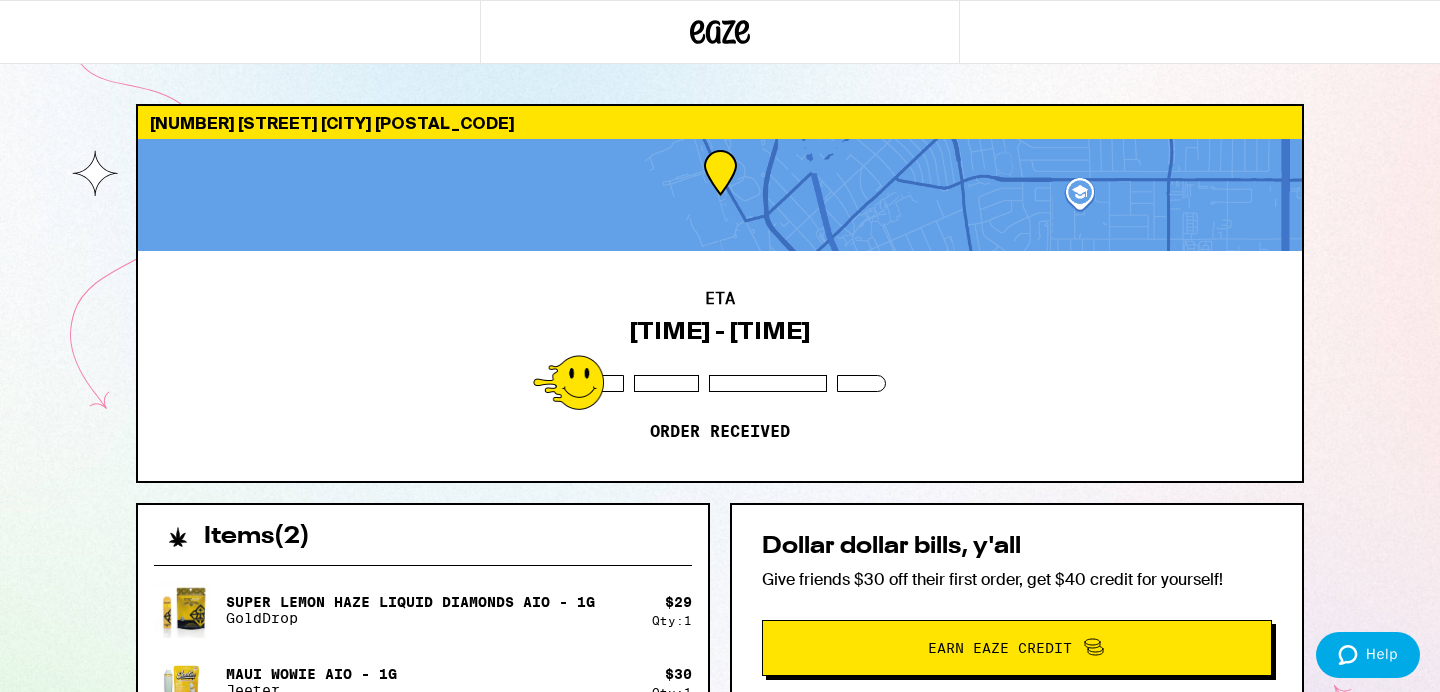 scroll, scrollTop: 0, scrollLeft: 0, axis: both 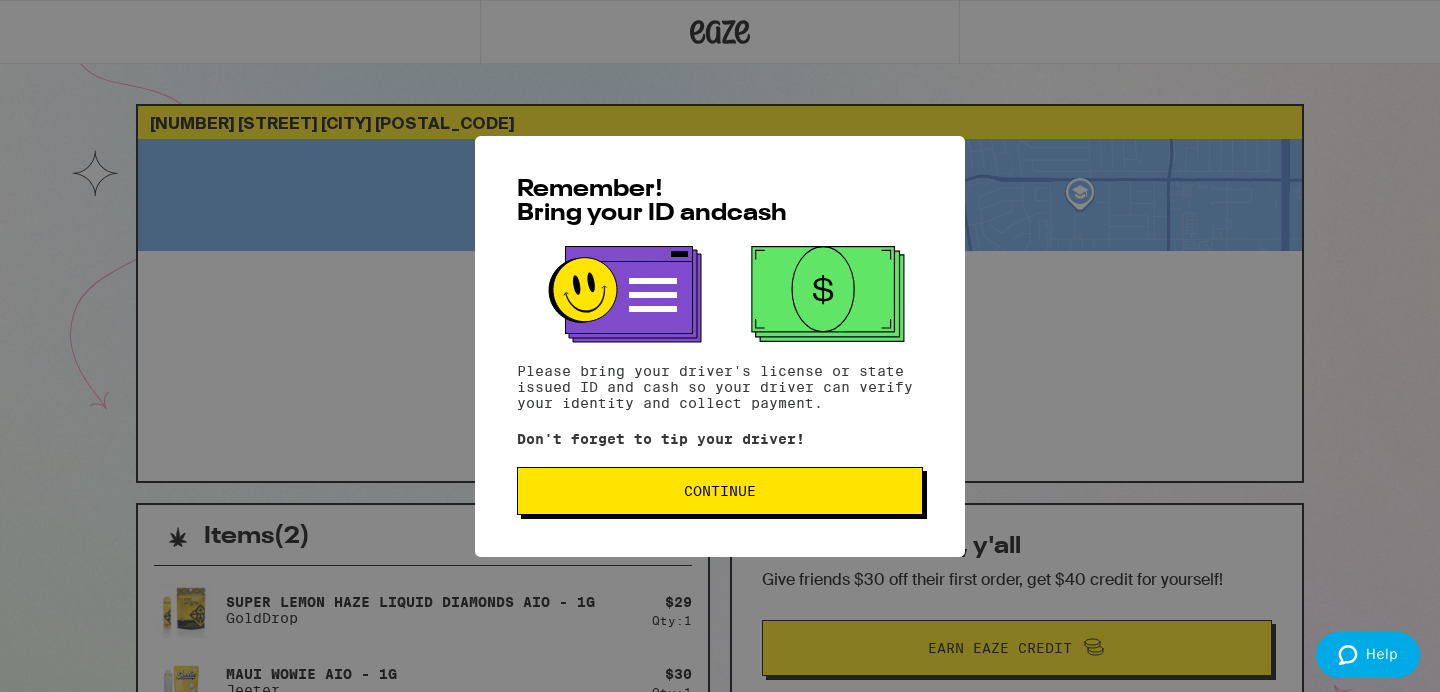 click on "Continue" at bounding box center (720, 491) 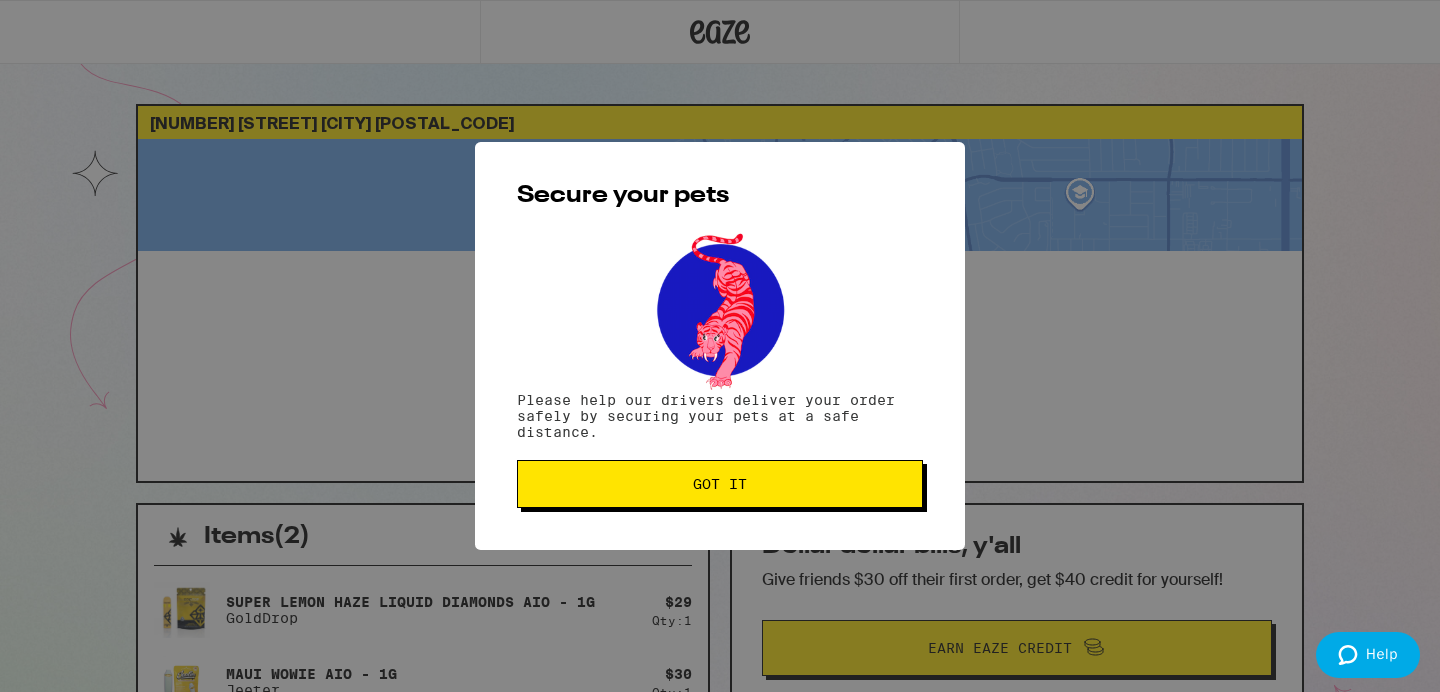 click on "Got it" at bounding box center (720, 484) 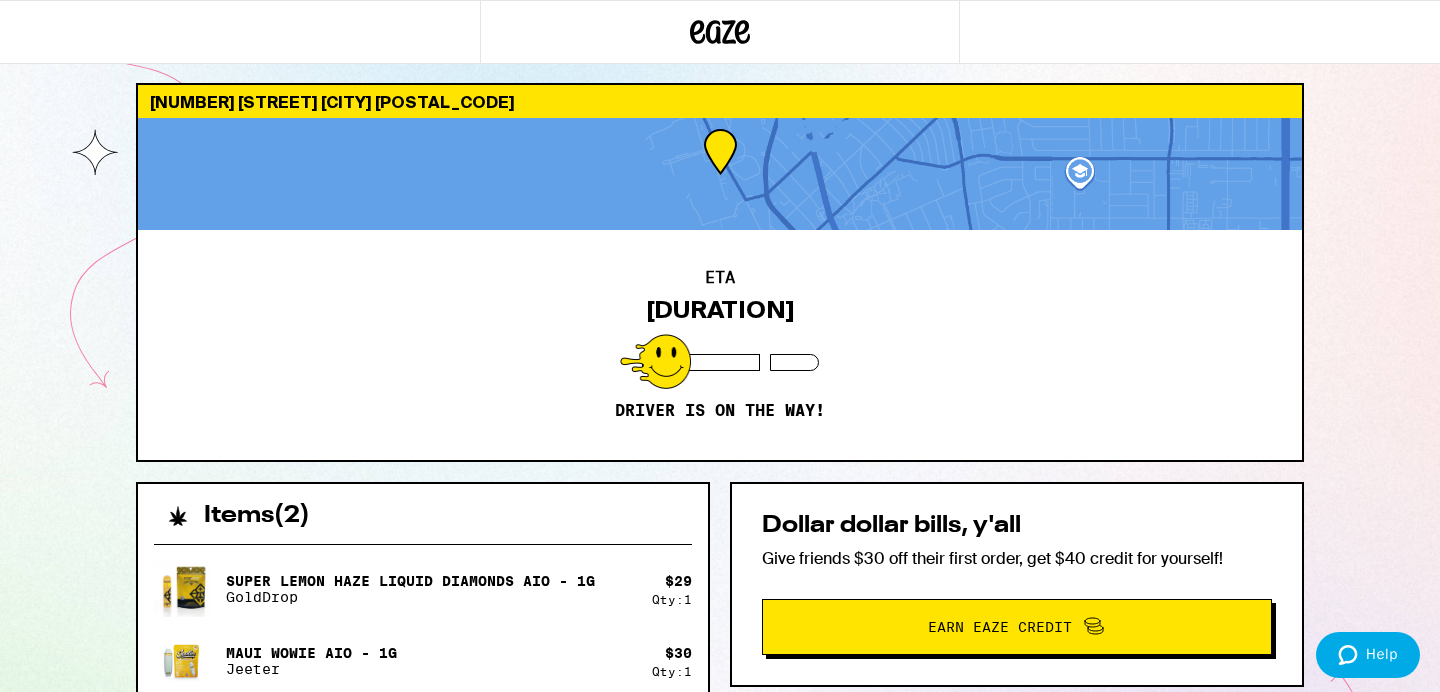 scroll, scrollTop: 0, scrollLeft: 0, axis: both 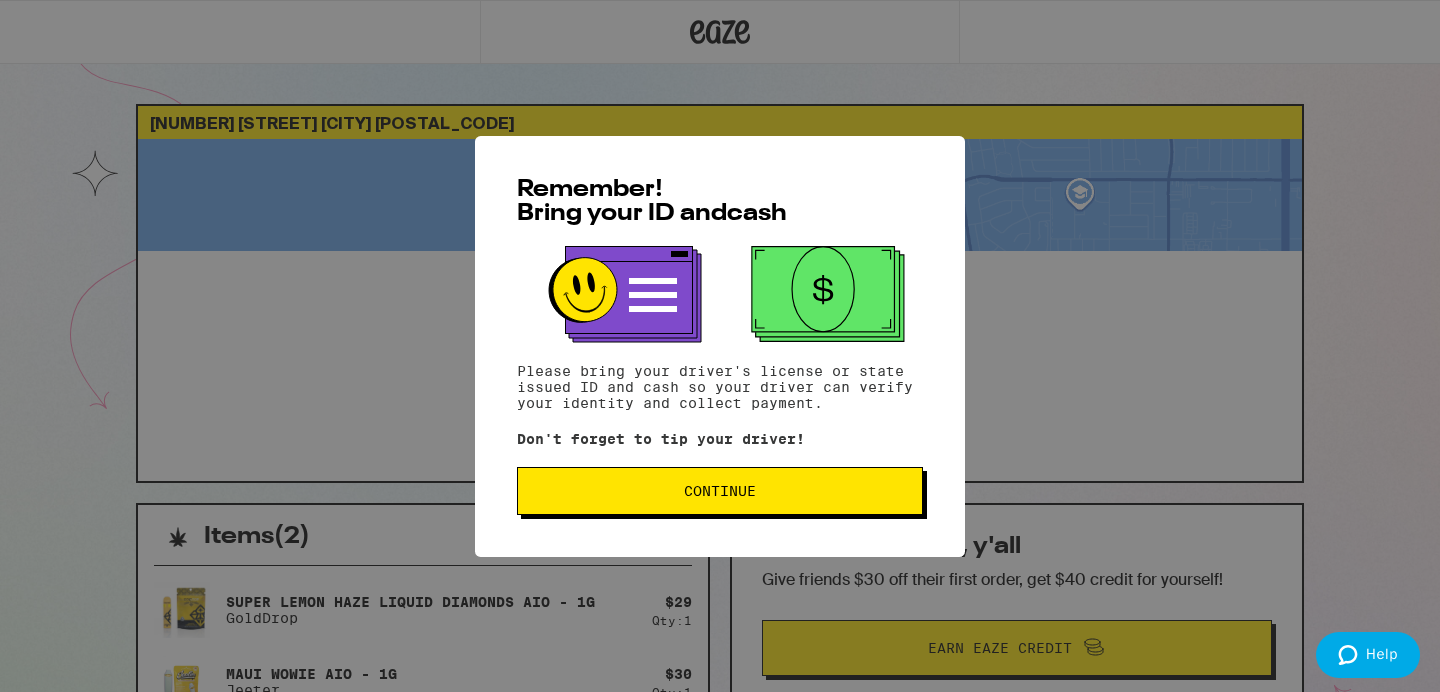 click on "Continue" at bounding box center [720, 491] 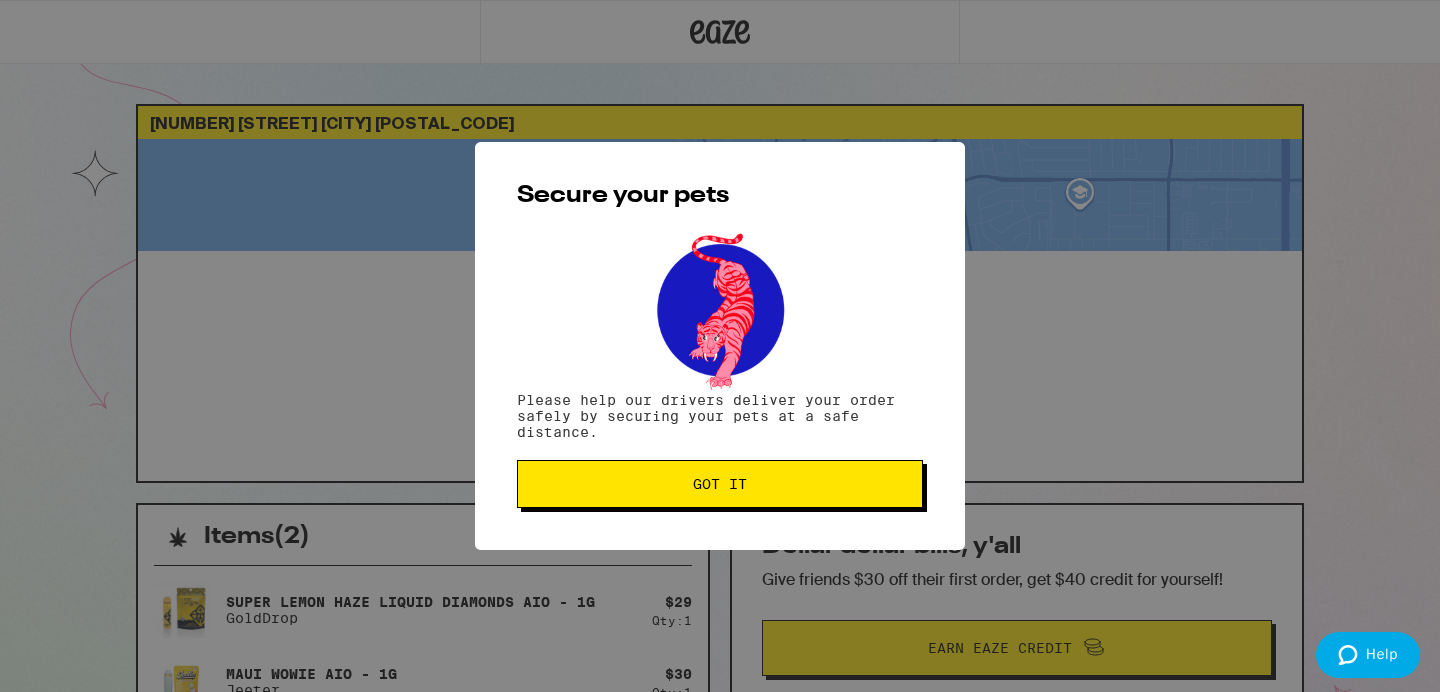 click on "Got it" at bounding box center (720, 484) 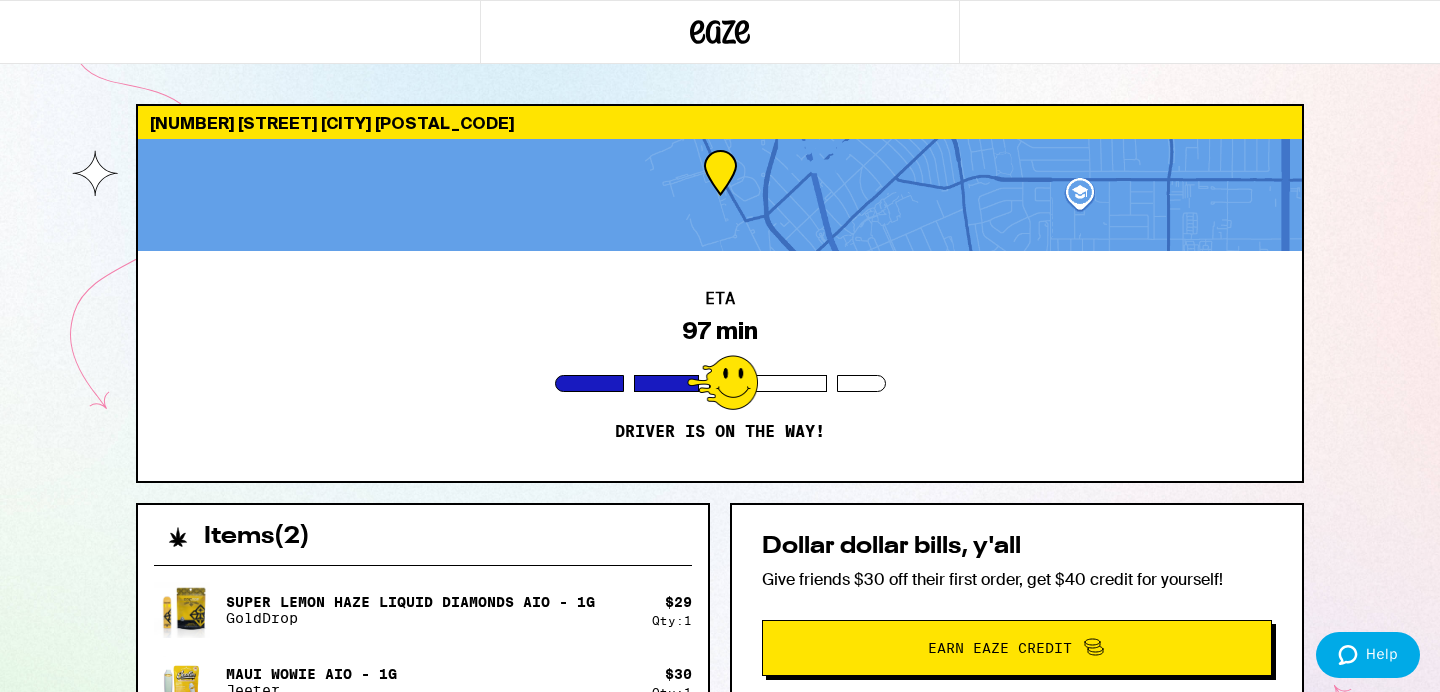 scroll, scrollTop: 0, scrollLeft: 0, axis: both 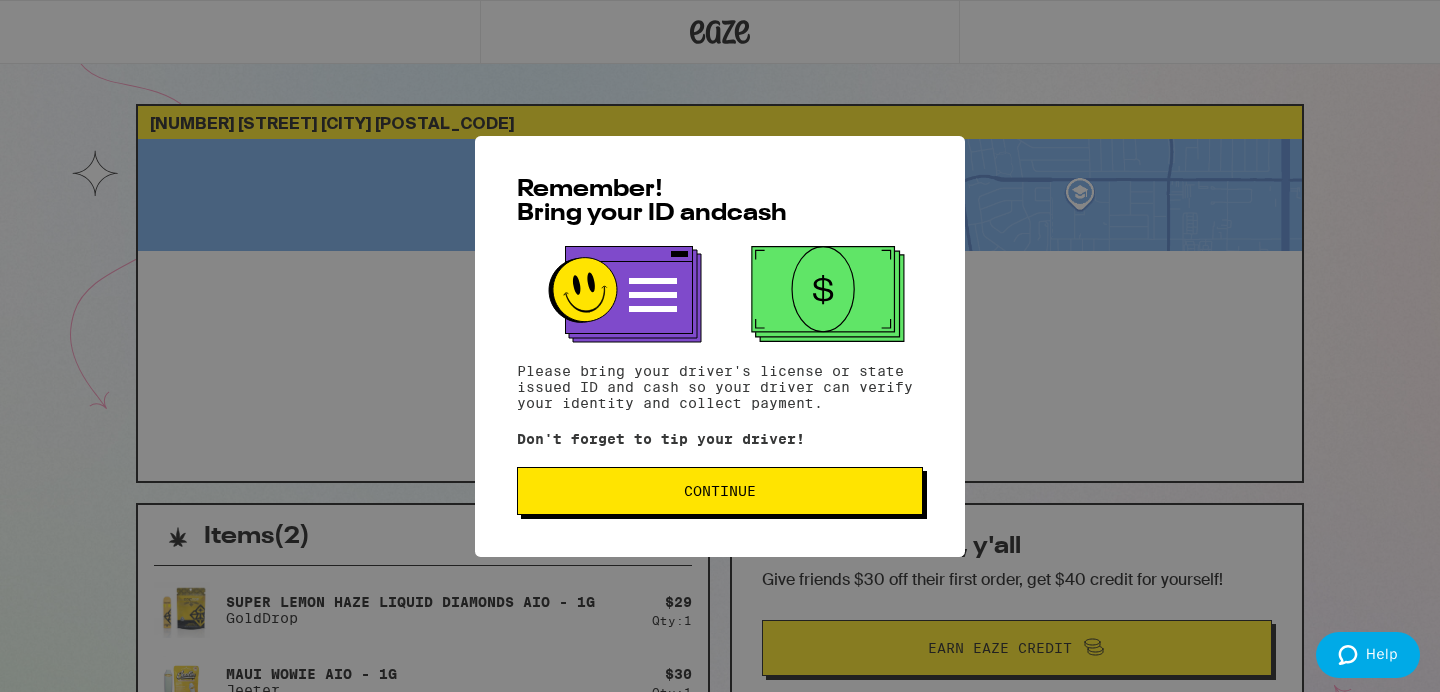 click on "Continue" at bounding box center [720, 491] 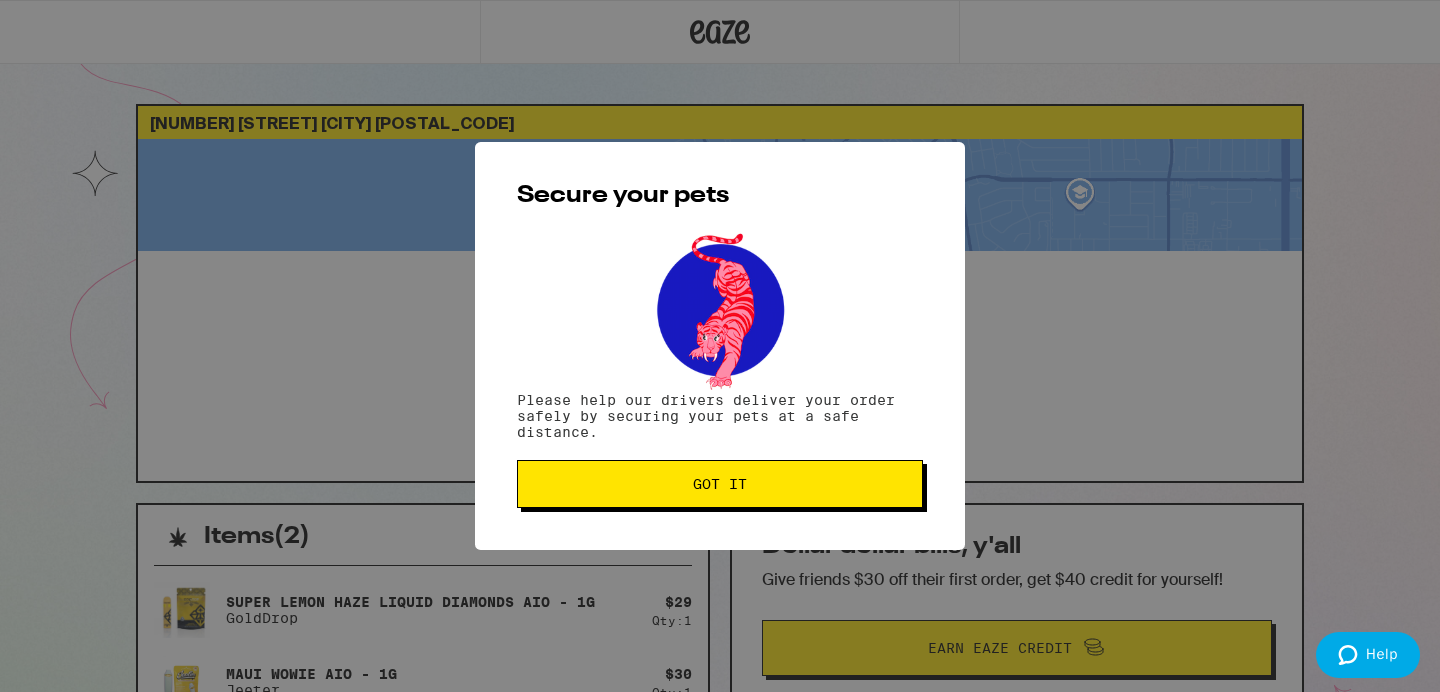 click on "Got it" at bounding box center [720, 484] 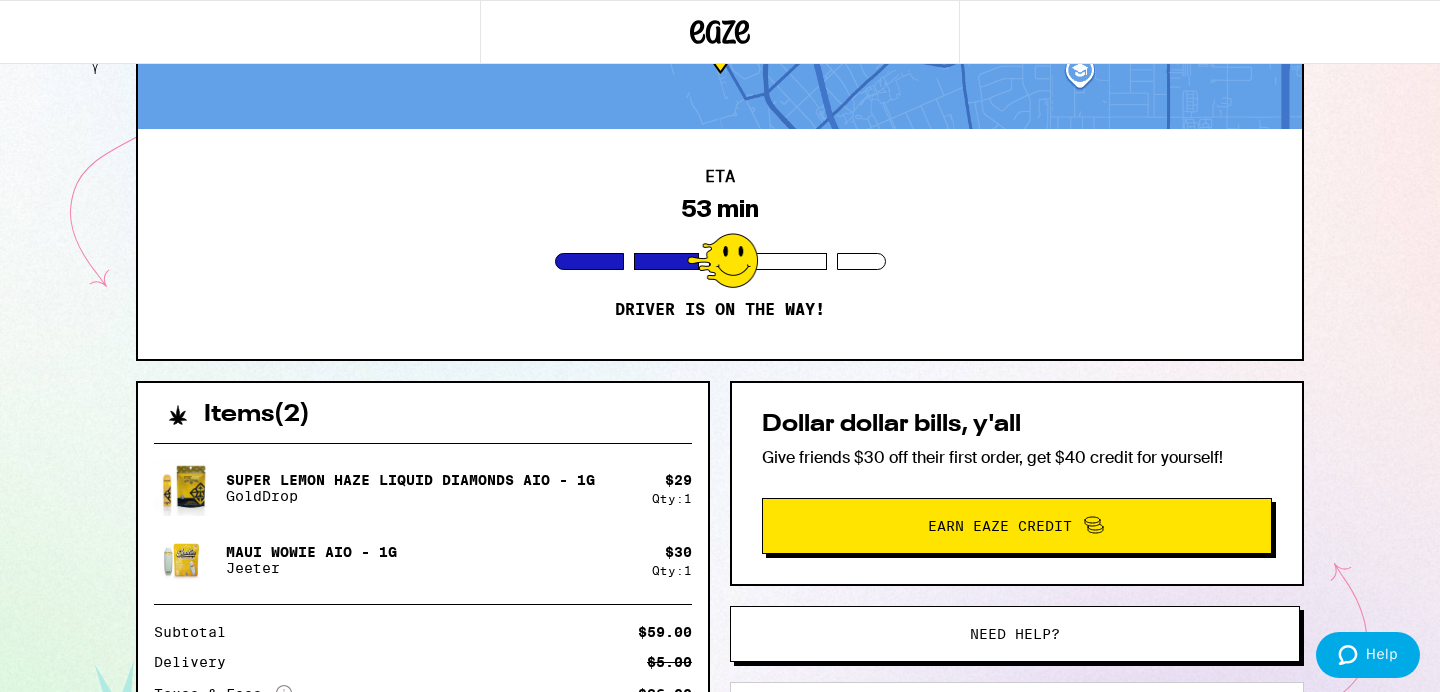 scroll, scrollTop: 120, scrollLeft: 0, axis: vertical 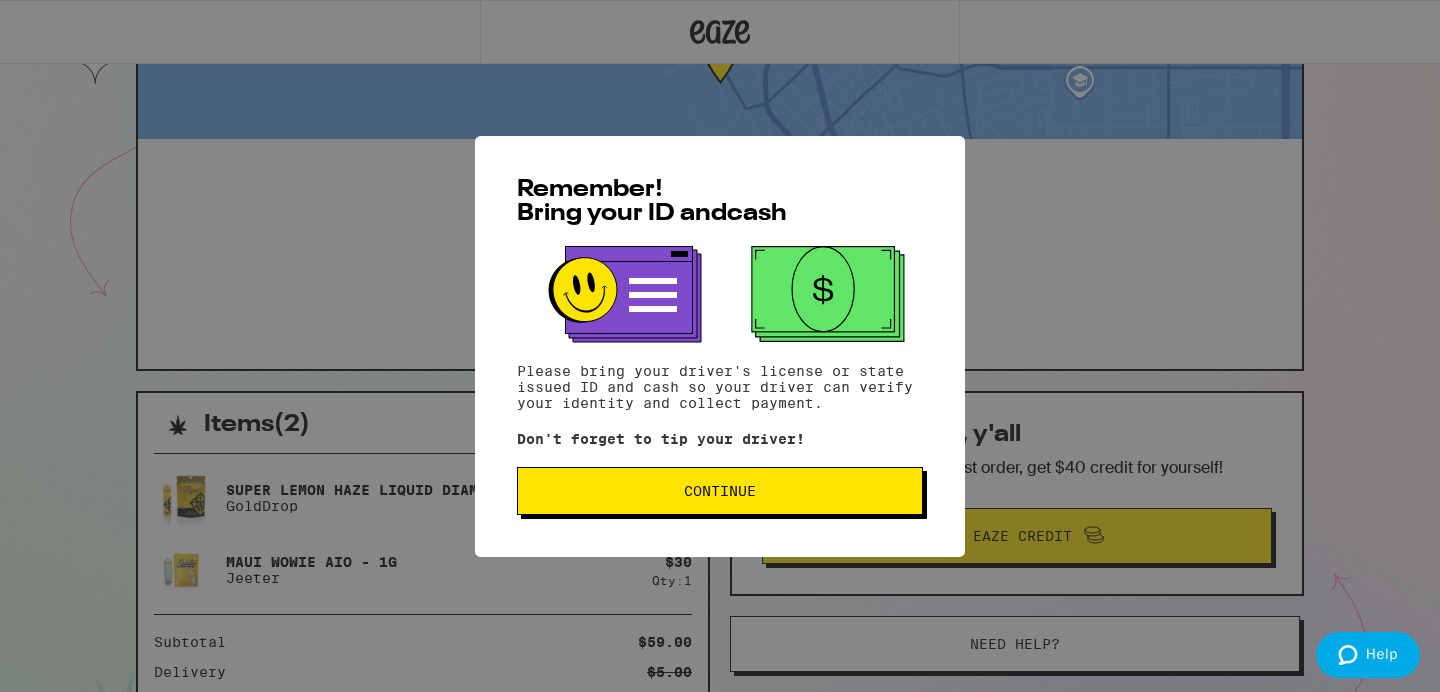 click on "Continue" at bounding box center (720, 491) 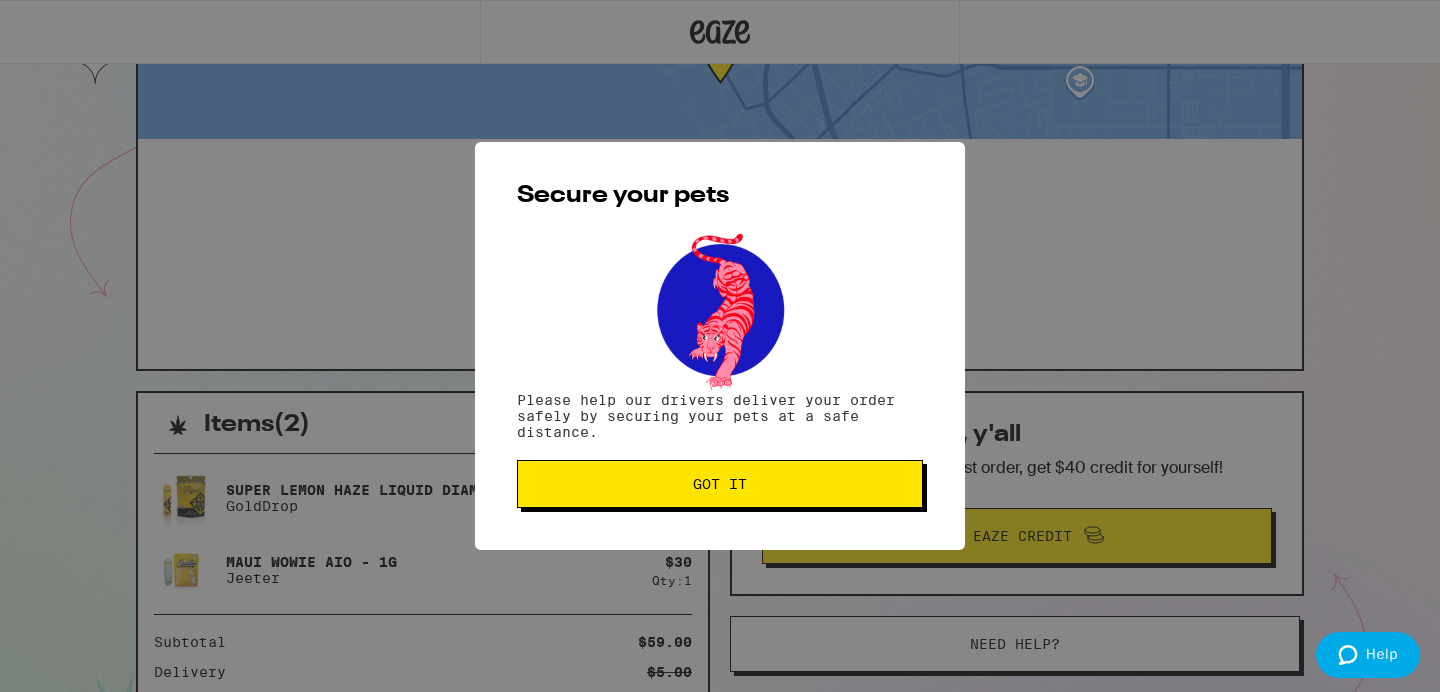 scroll, scrollTop: 0, scrollLeft: 0, axis: both 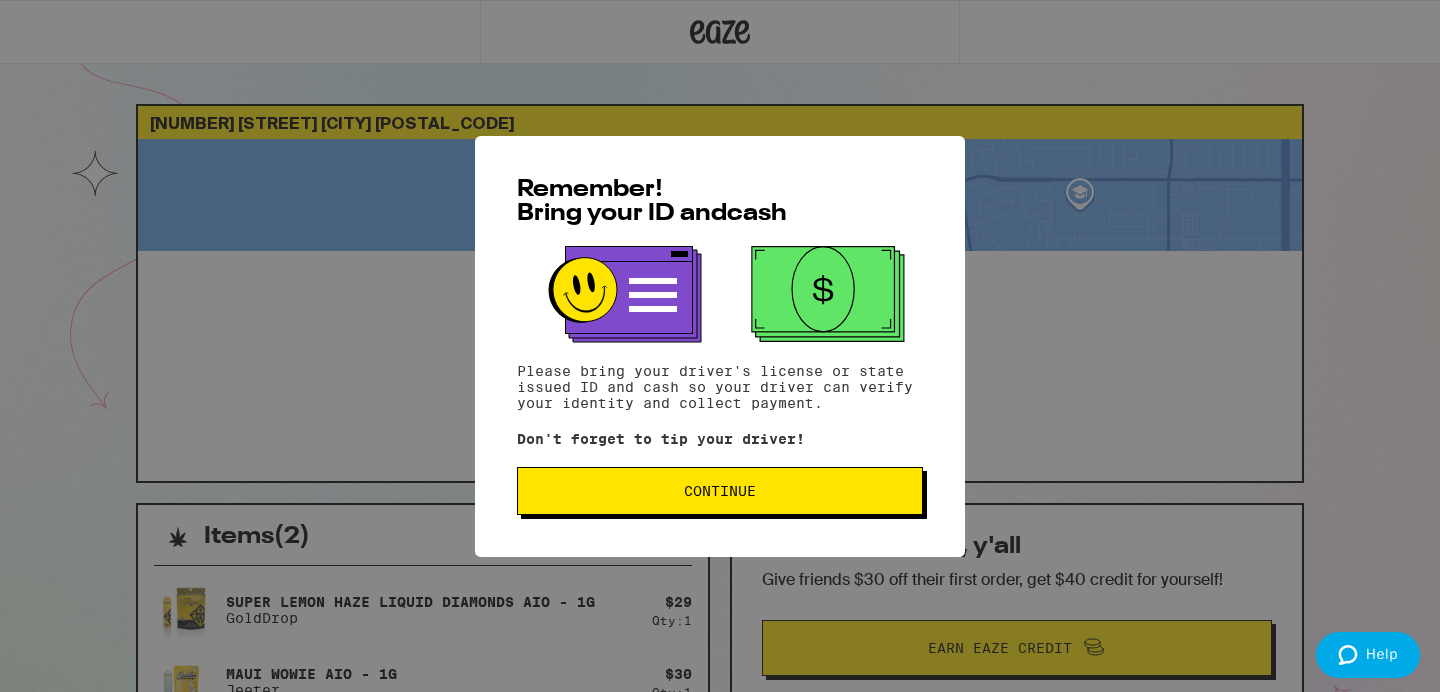 click on "Continue" at bounding box center [720, 491] 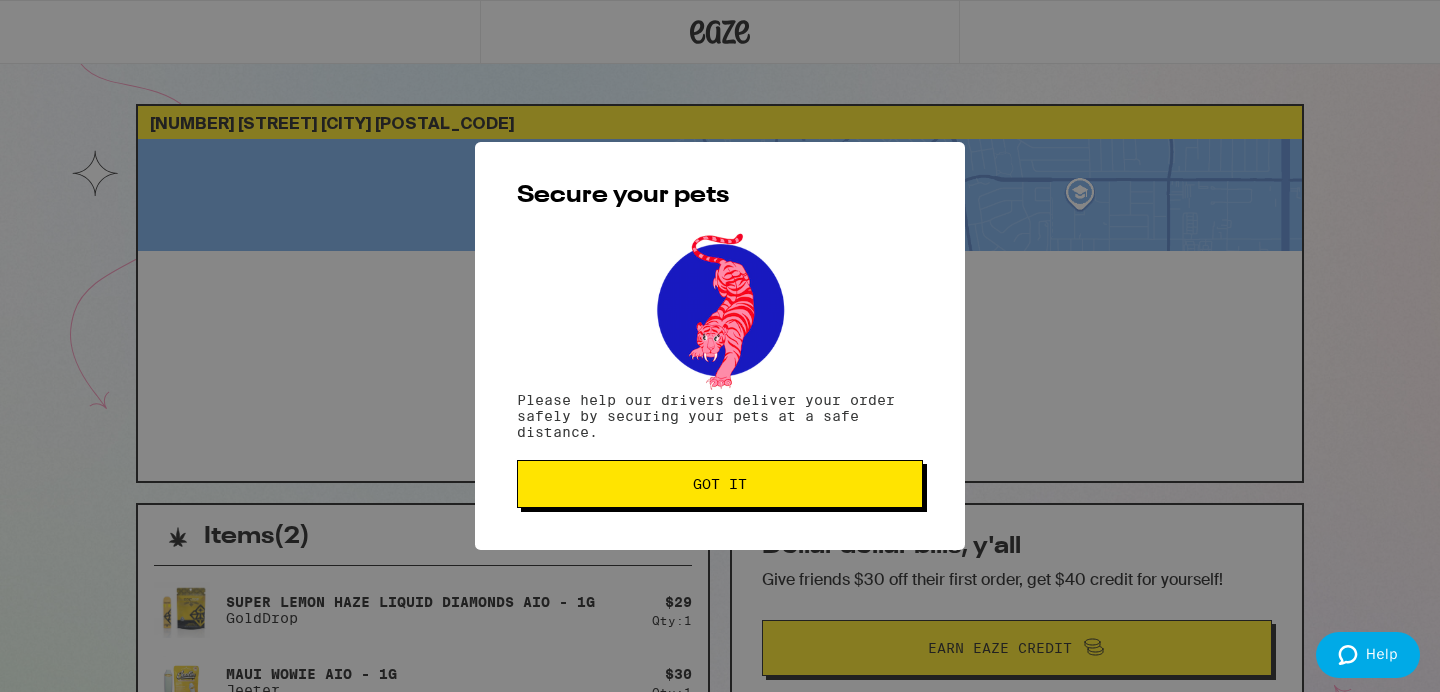 click on "Got it" at bounding box center [720, 484] 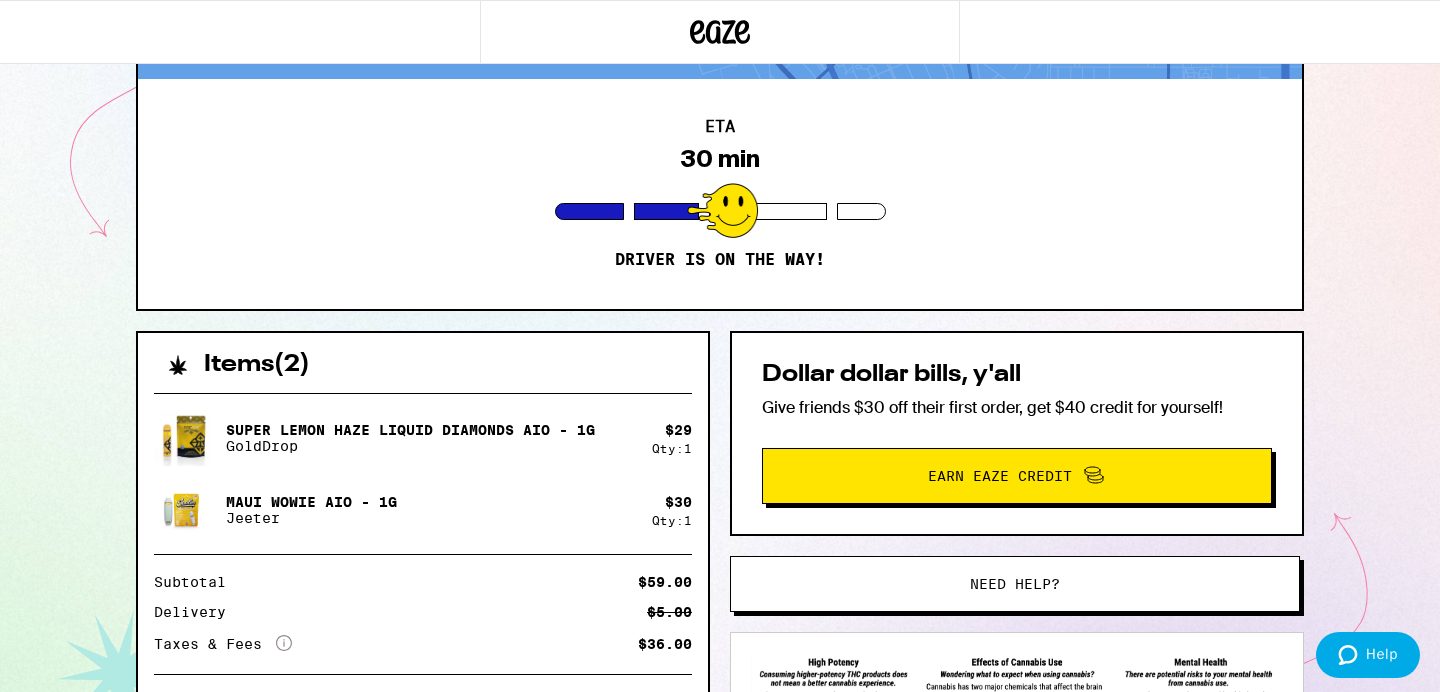 scroll, scrollTop: 0, scrollLeft: 0, axis: both 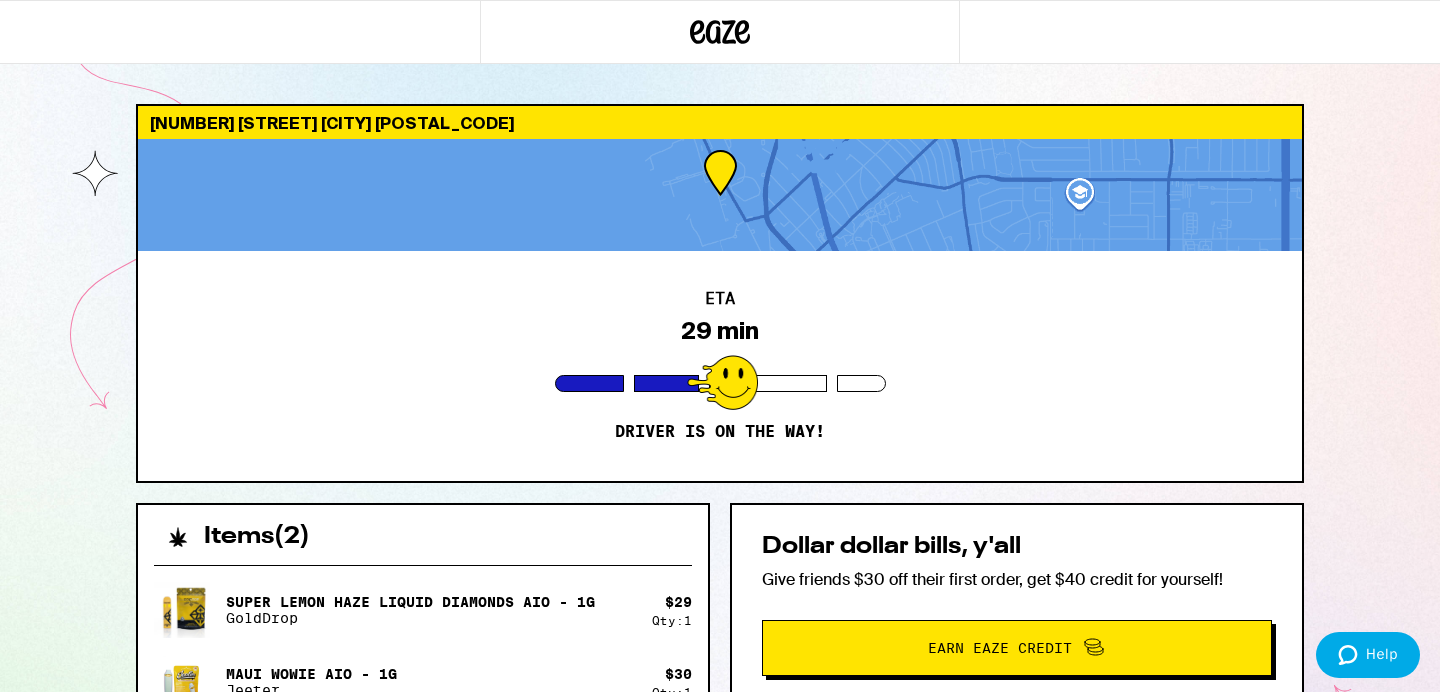 click on "[NUMBER] [STREET] [CITY] [POSTAL_CODE] ETA 29 min Driver is on the way! Items ( 2 ) Super Lemon Haze Liquid Diamonds AIO - 1g GoldDrop $ 29 Qty: 1 Maui Wowie AIO - 1g Jeeter $ 30 Qty: 1 Subtotal $59.00 Delivery $5.00 Taxes & Fees More Info $36.00 Order Total $100.00 Items ( 2 ) Super Lemon Haze Liquid Diamonds AIO - 1g GoldDrop $ 29 Qty: 1 Maui Wowie AIO - 1g Jeeter $ 30 Qty: 1 Subtotal $59.00 Delivery $5.00 Taxes & Fees More Info $36.00 Order Total $100.00 Dollar dollar bills, y'all Give friends $30 off their first order, get $40 credit for yourself! Earn Eaze Credit Need help? View/Print SB 540 Brochure Printed copies of SB-540 brochure are available with your driver" at bounding box center (720, 597) 